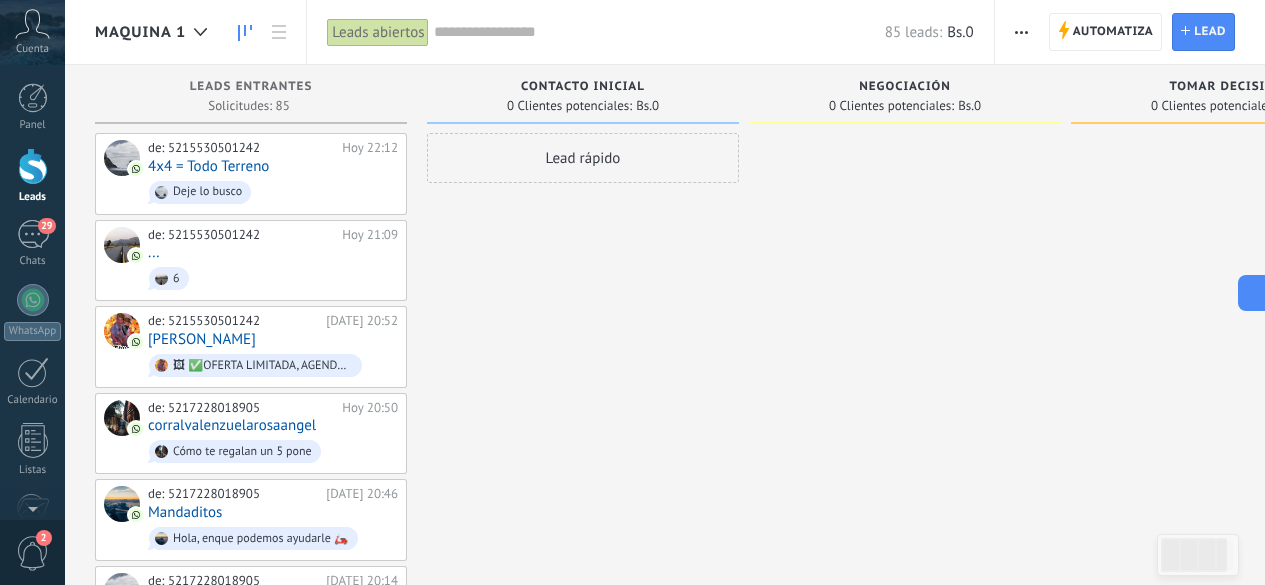 scroll, scrollTop: 0, scrollLeft: 0, axis: both 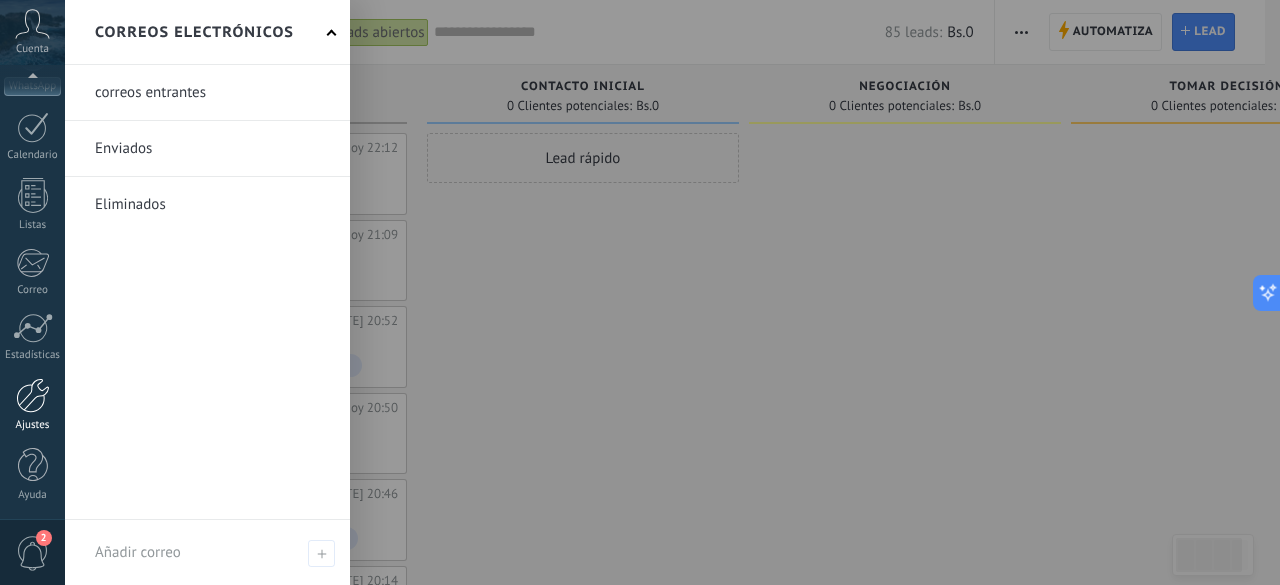 click on "Ajustes" at bounding box center (33, 425) 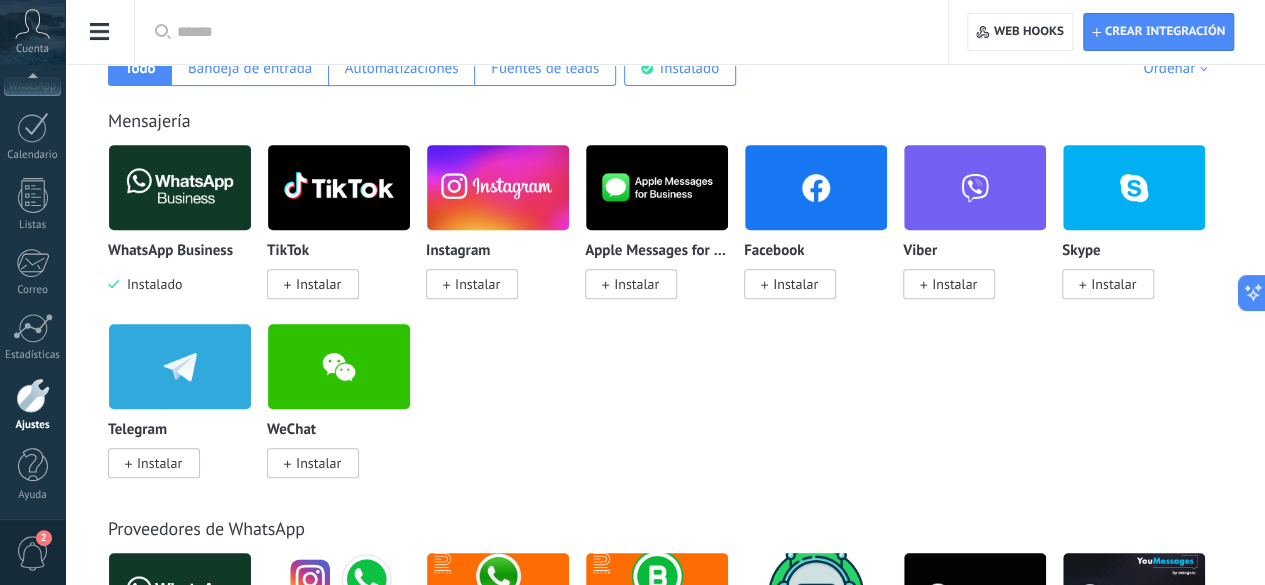 scroll, scrollTop: 400, scrollLeft: 0, axis: vertical 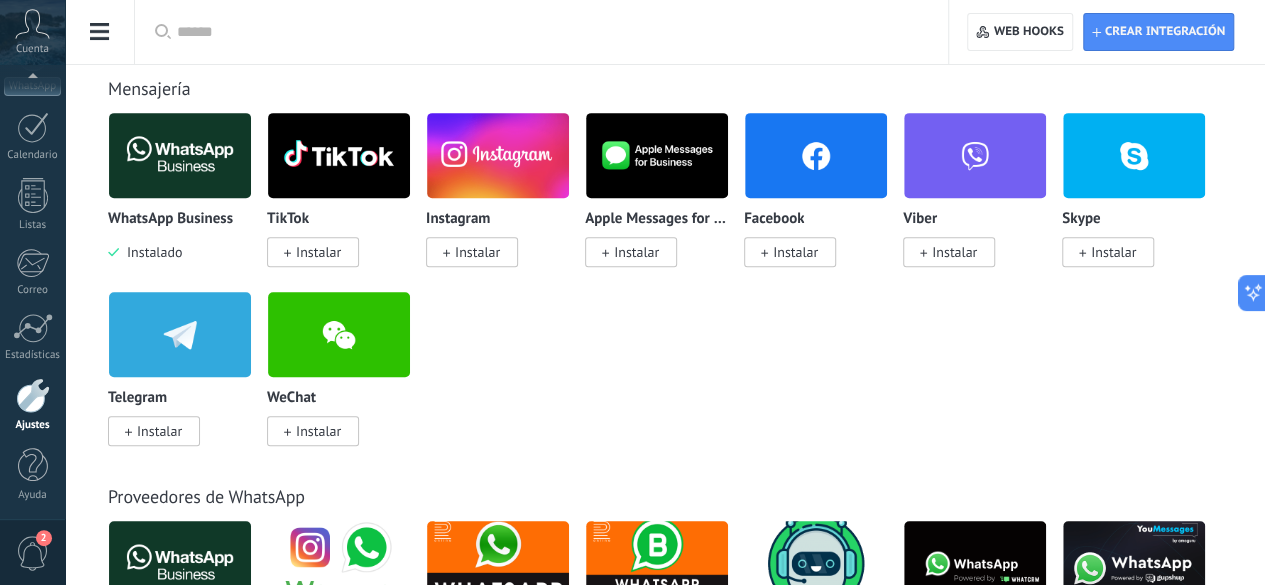 click on "Herramientas de comunicación" at bounding box center (-116, 317) 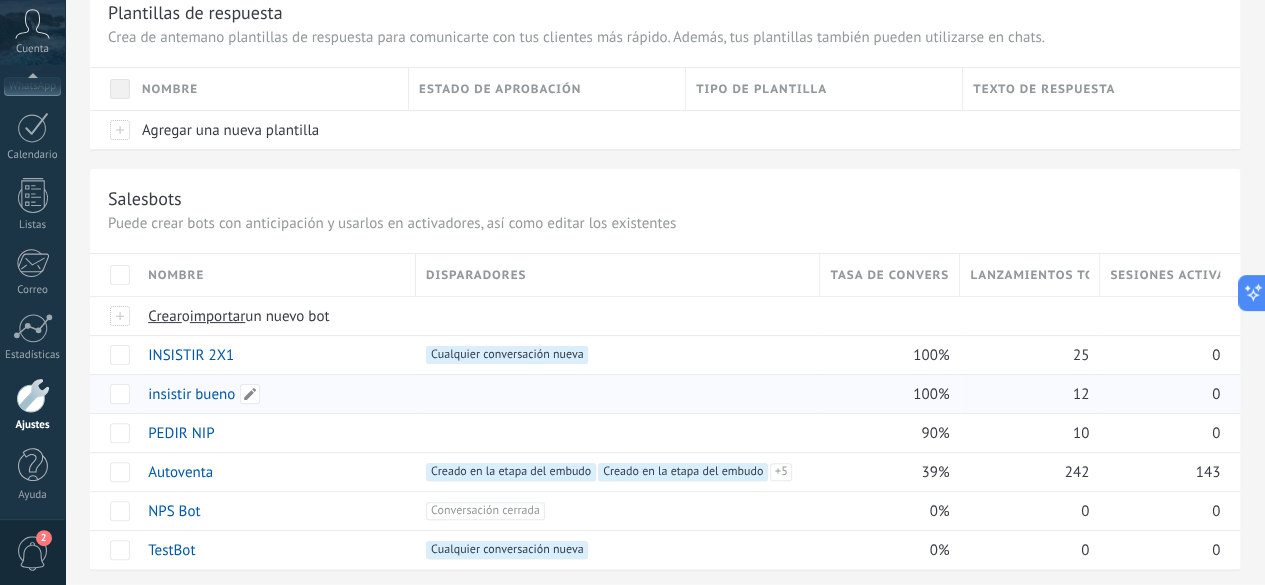 scroll, scrollTop: 300, scrollLeft: 0, axis: vertical 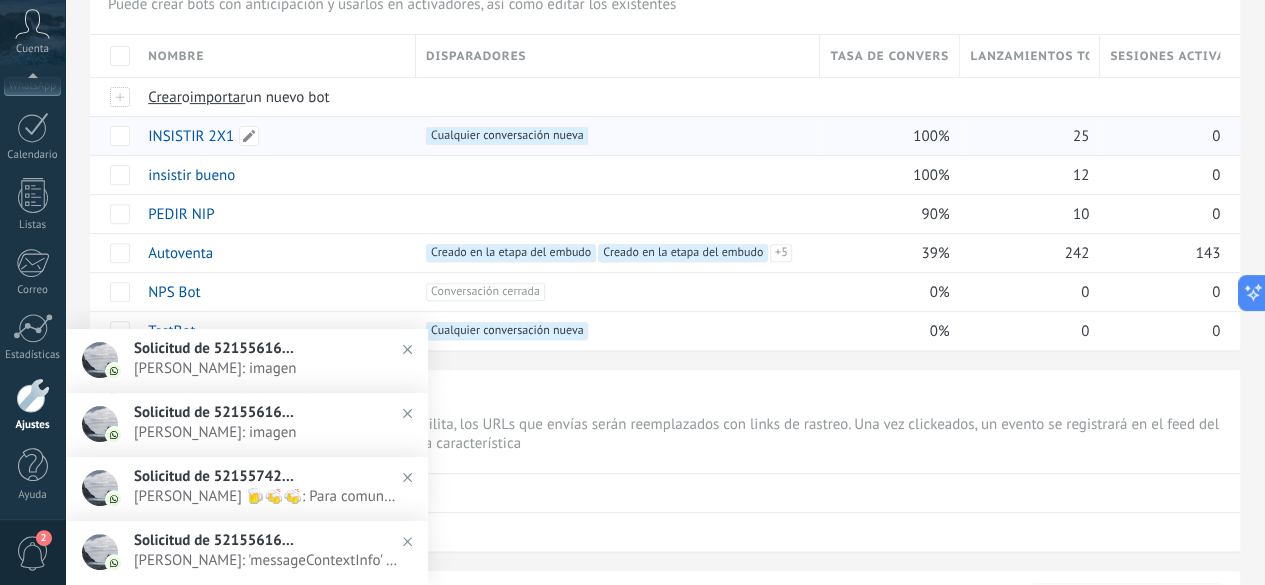 click on "INSISTIR 2X1" at bounding box center [191, 136] 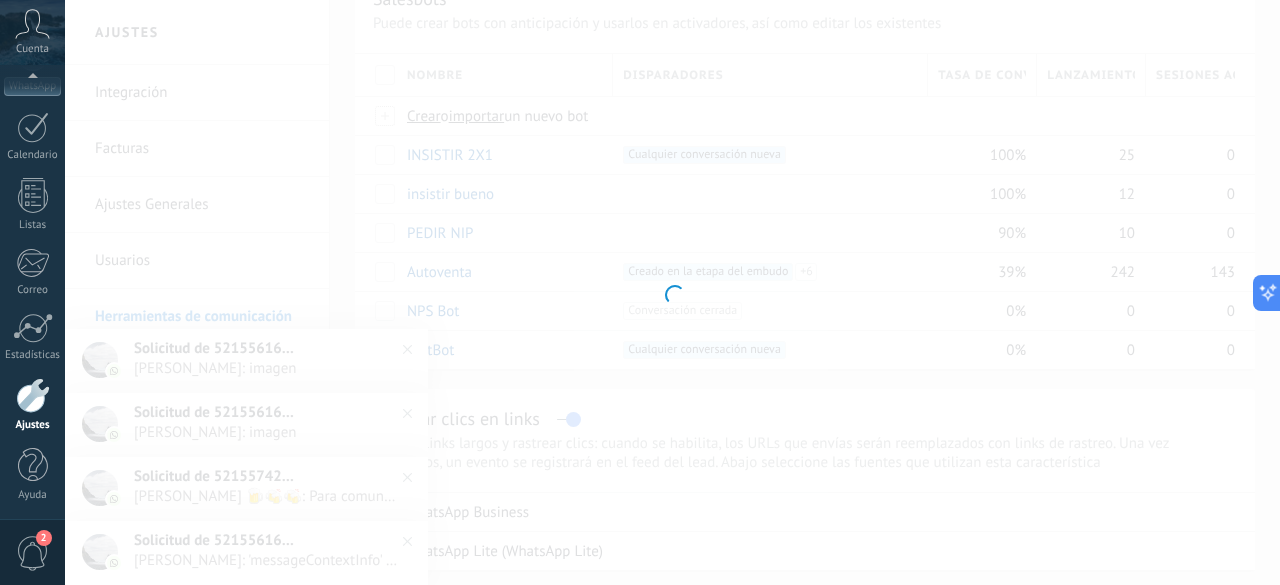 type on "**********" 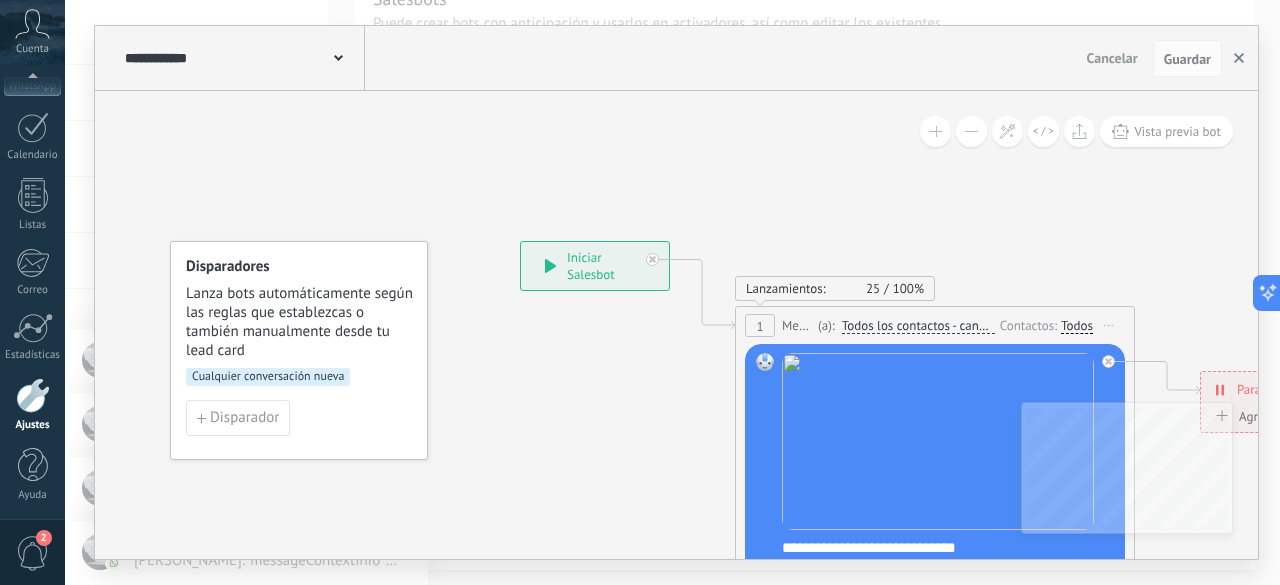 click 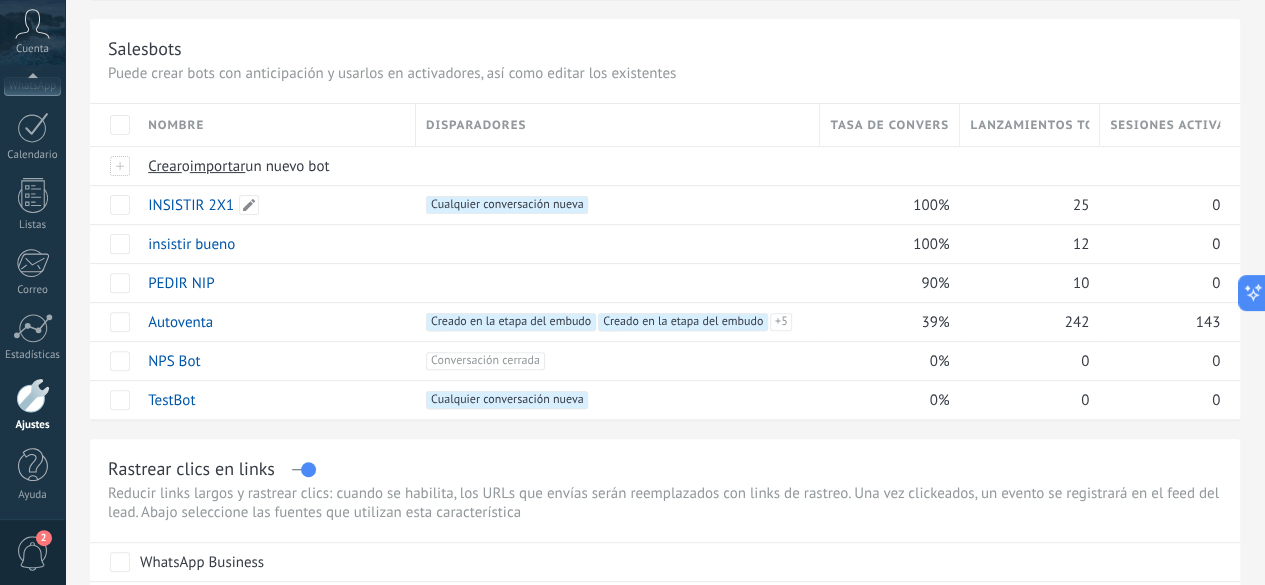 scroll, scrollTop: 200, scrollLeft: 0, axis: vertical 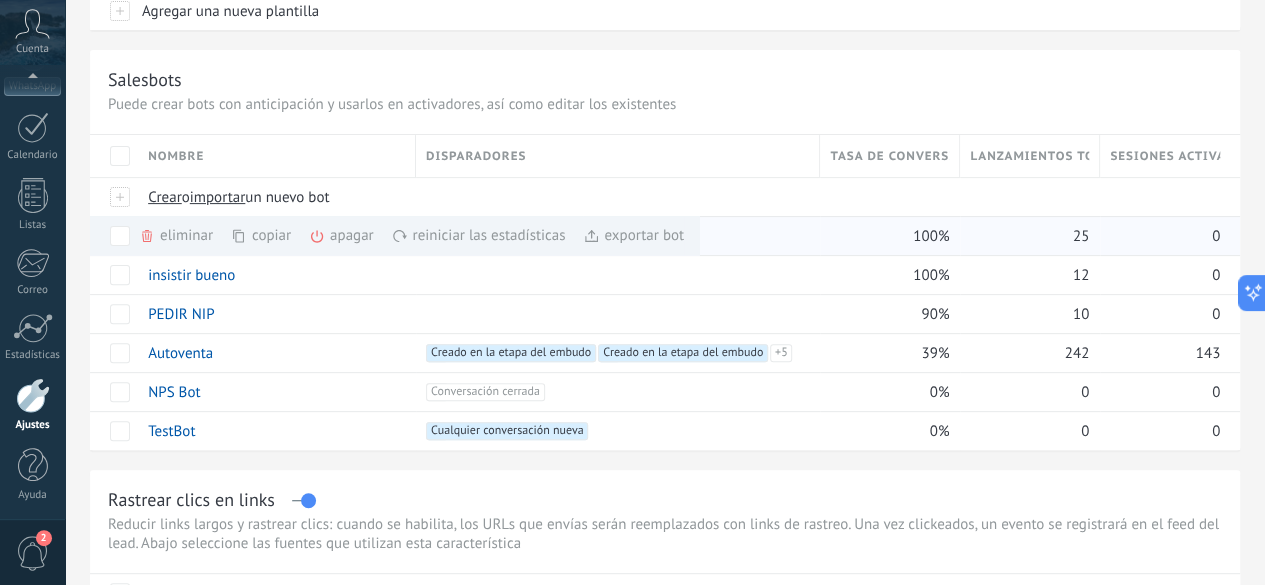 click on "apagar màs" at bounding box center [375, 235] 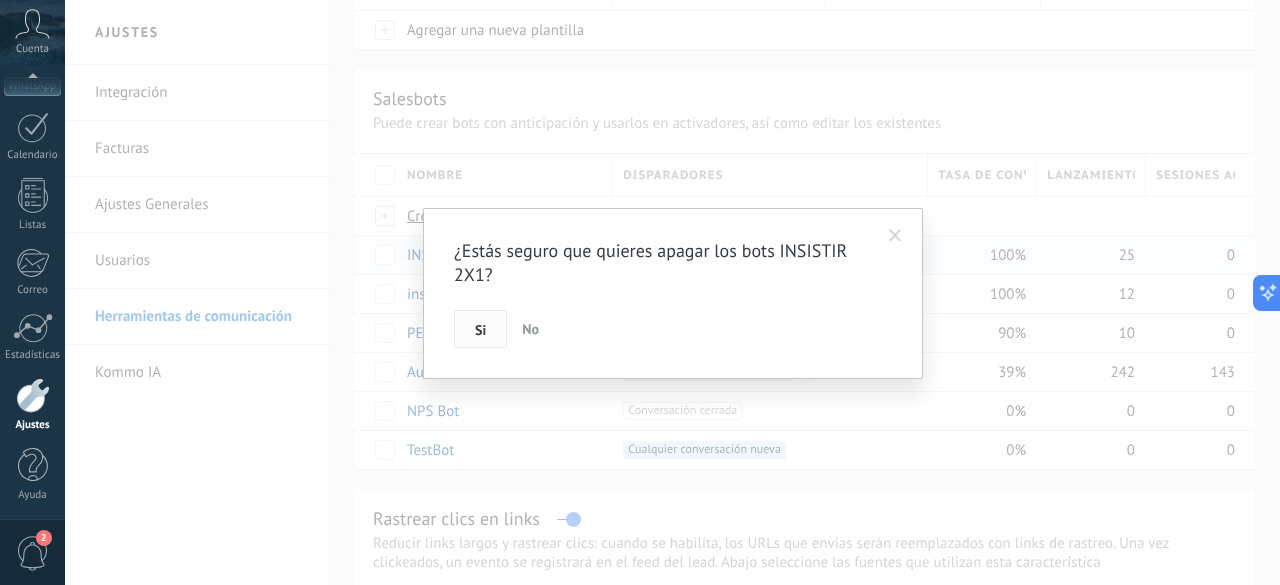 click on "Si" at bounding box center (480, 330) 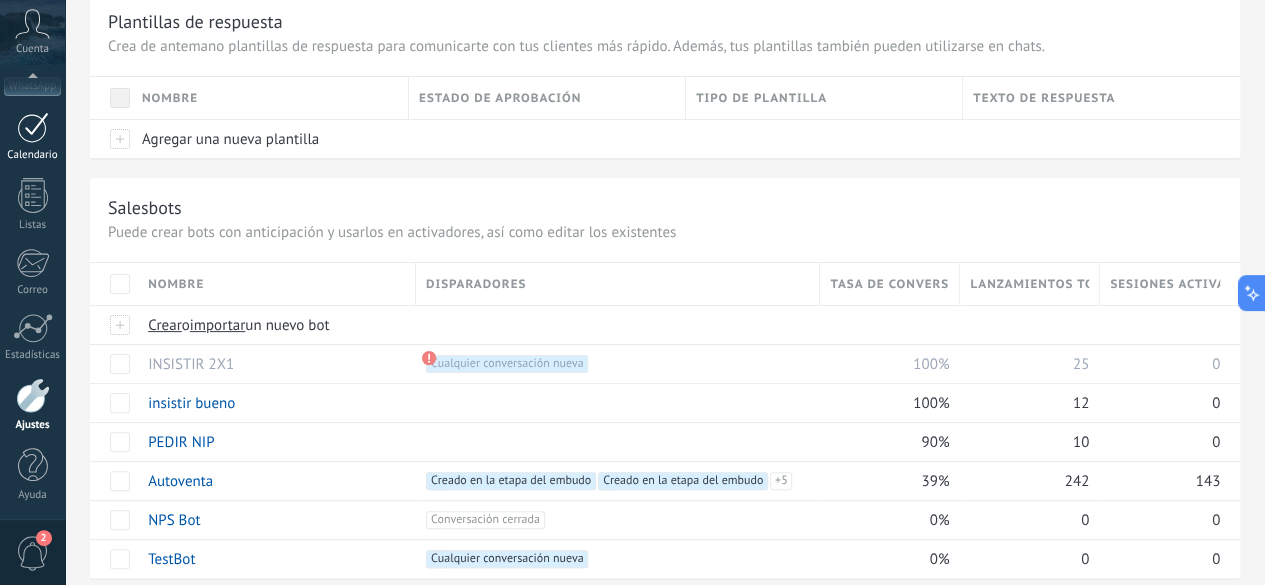 scroll, scrollTop: 0, scrollLeft: 0, axis: both 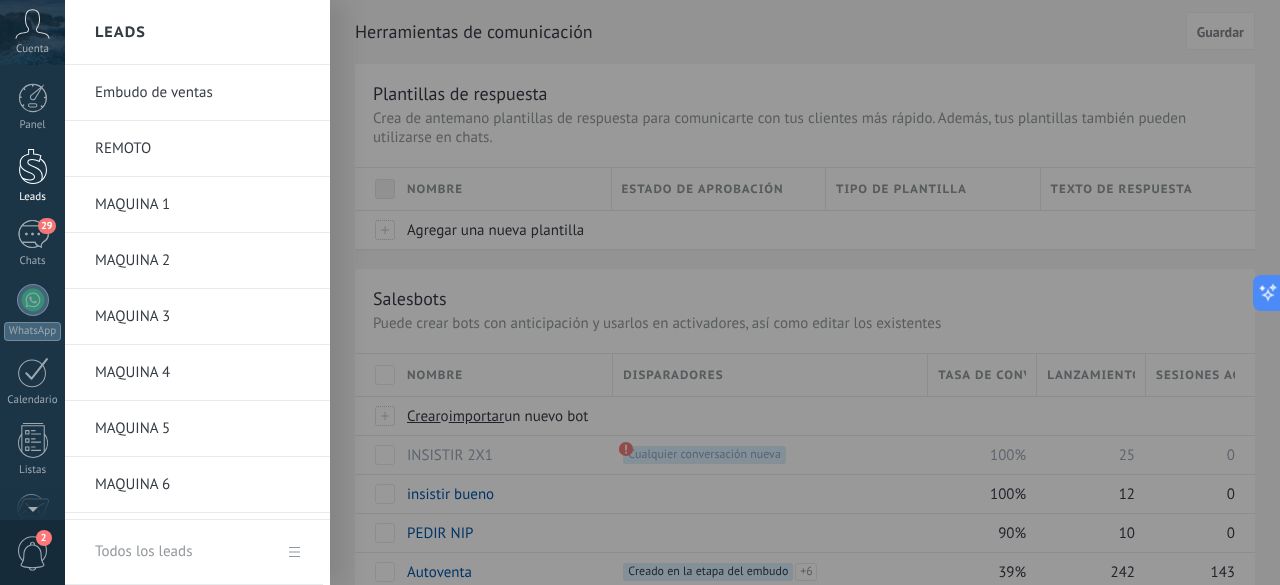 click at bounding box center (33, 166) 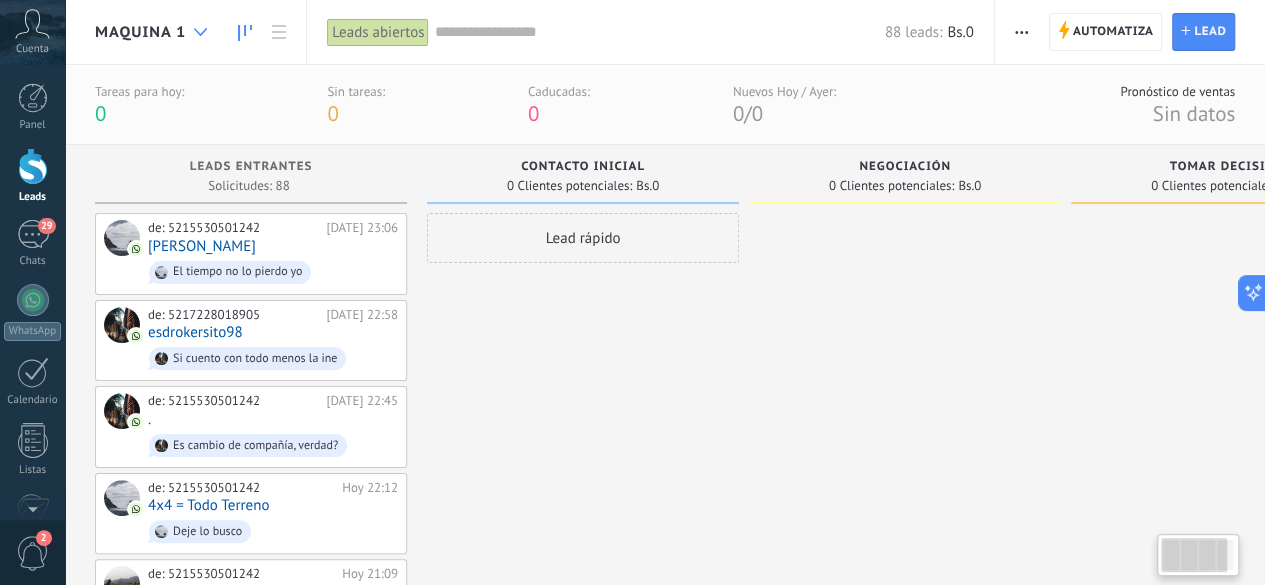 click at bounding box center [200, 32] 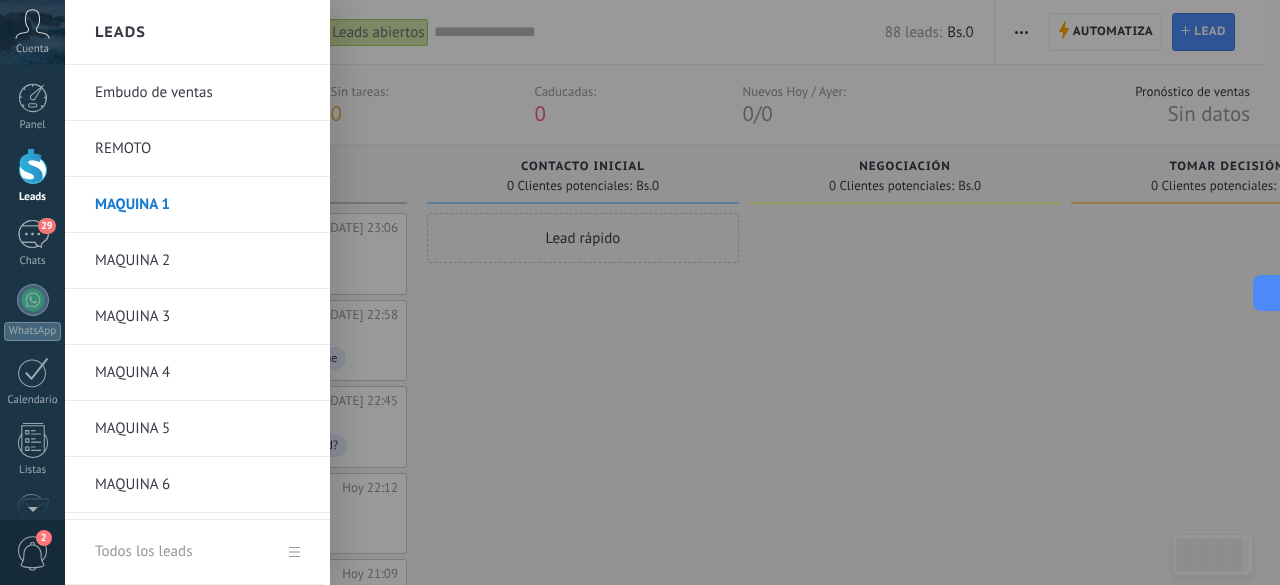 click on "Embudo de ventas" at bounding box center (202, 93) 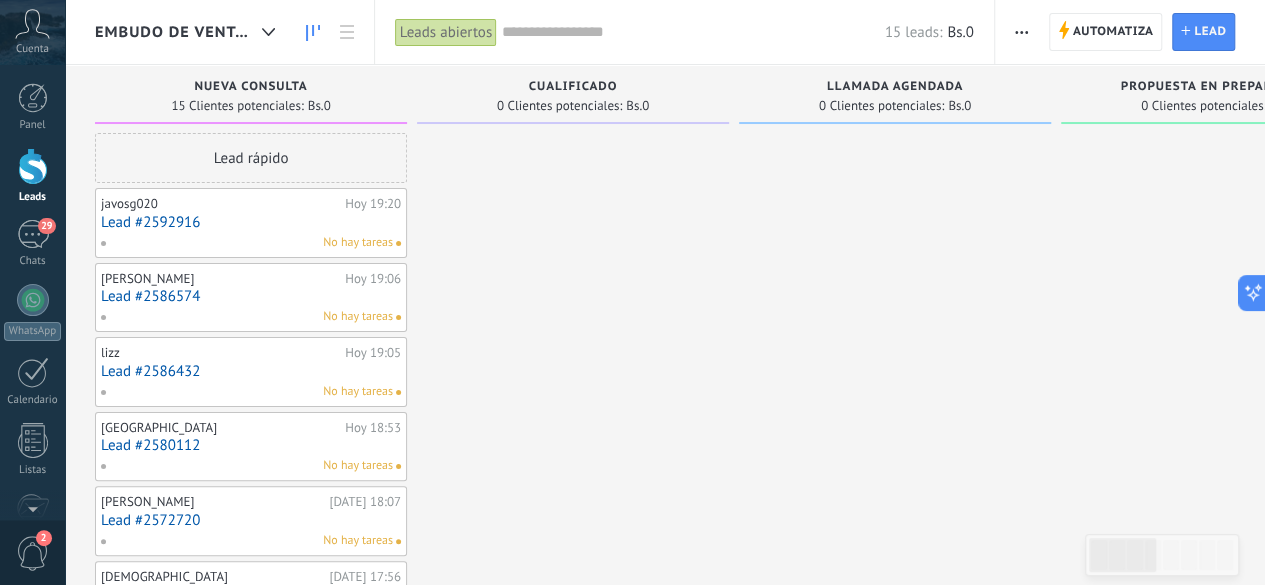 click on "Embudo de ventas" at bounding box center (190, 32) 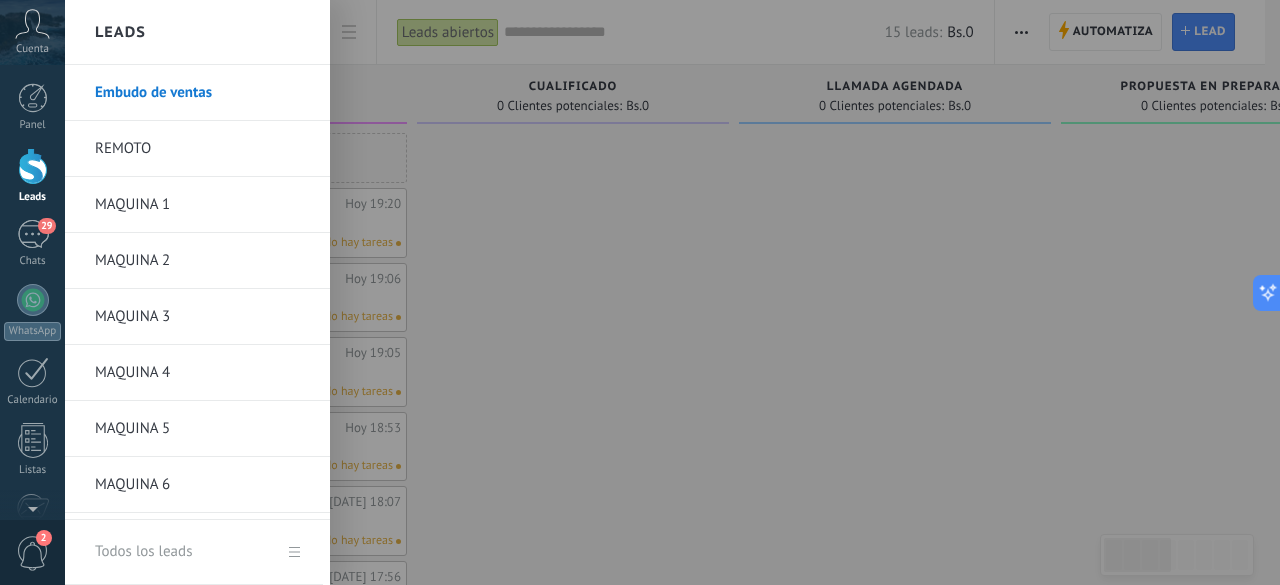 click on "REMOTO" at bounding box center [202, 149] 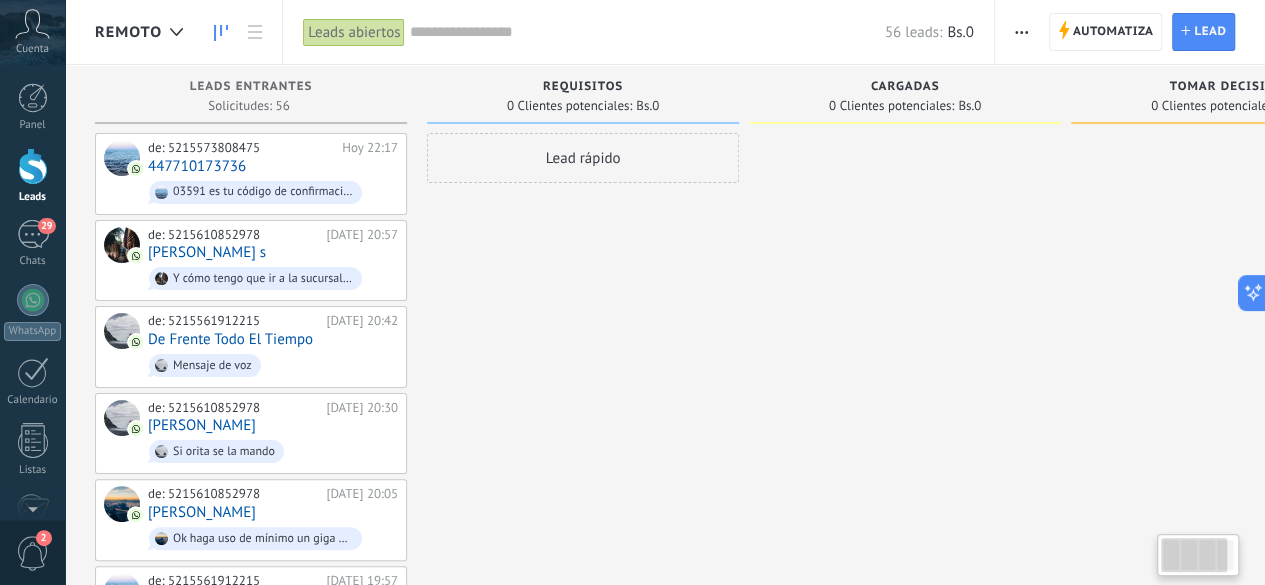 click on "REMOTO" at bounding box center [144, 32] 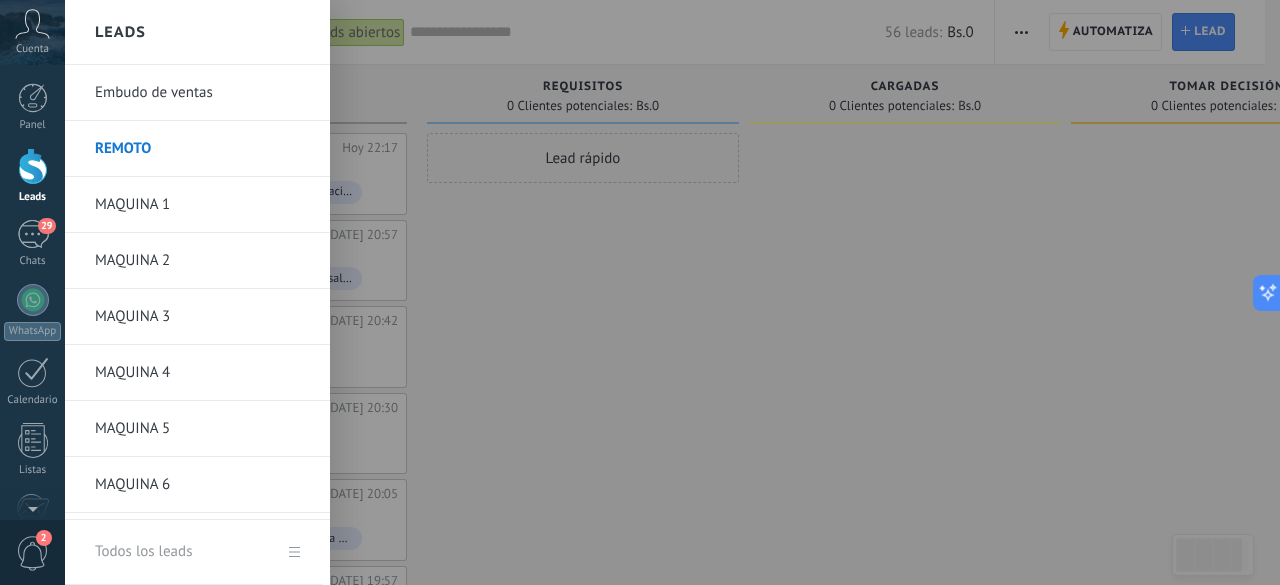 click on "MAQUINA 1" at bounding box center [202, 205] 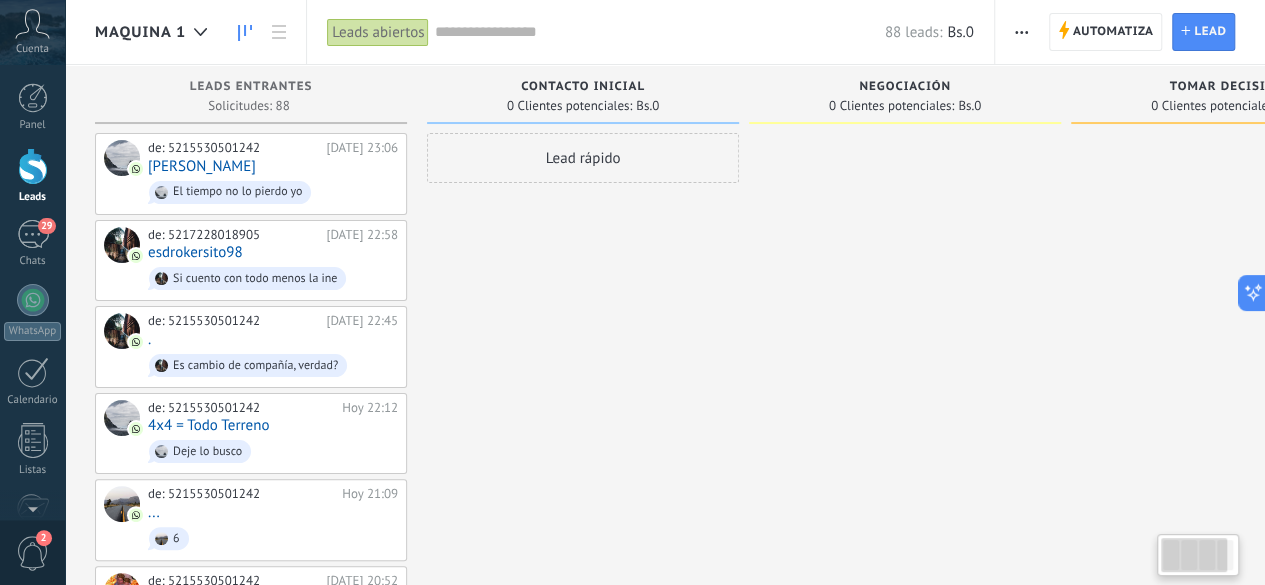 click on "MAQUINA 1" at bounding box center (156, 32) 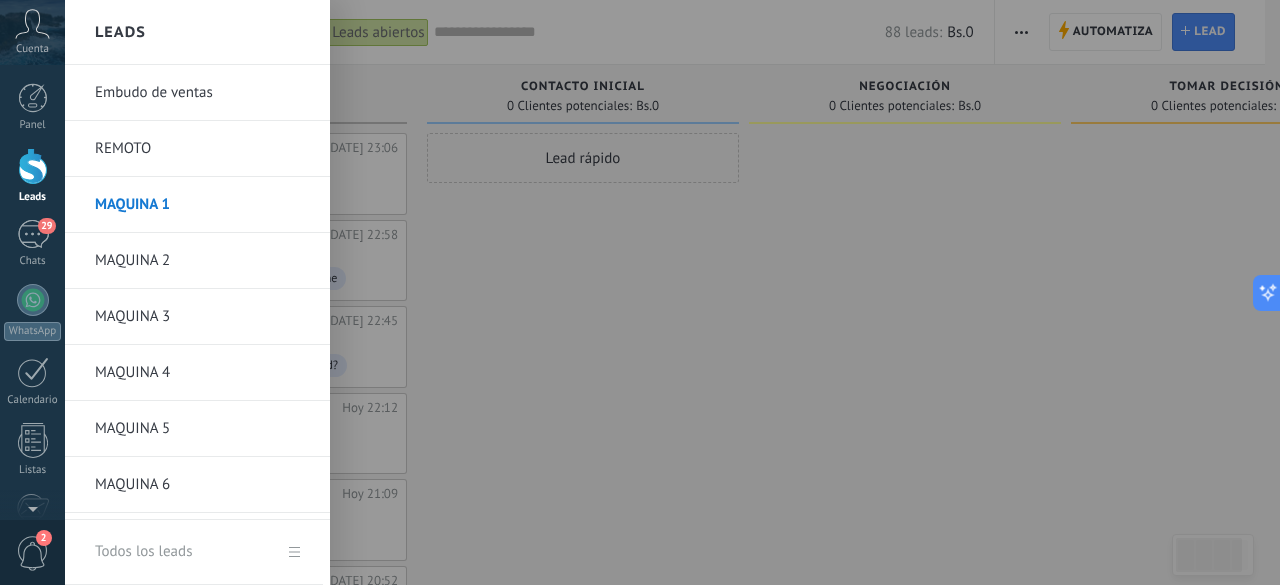click on "MAQUINA 2" at bounding box center [202, 261] 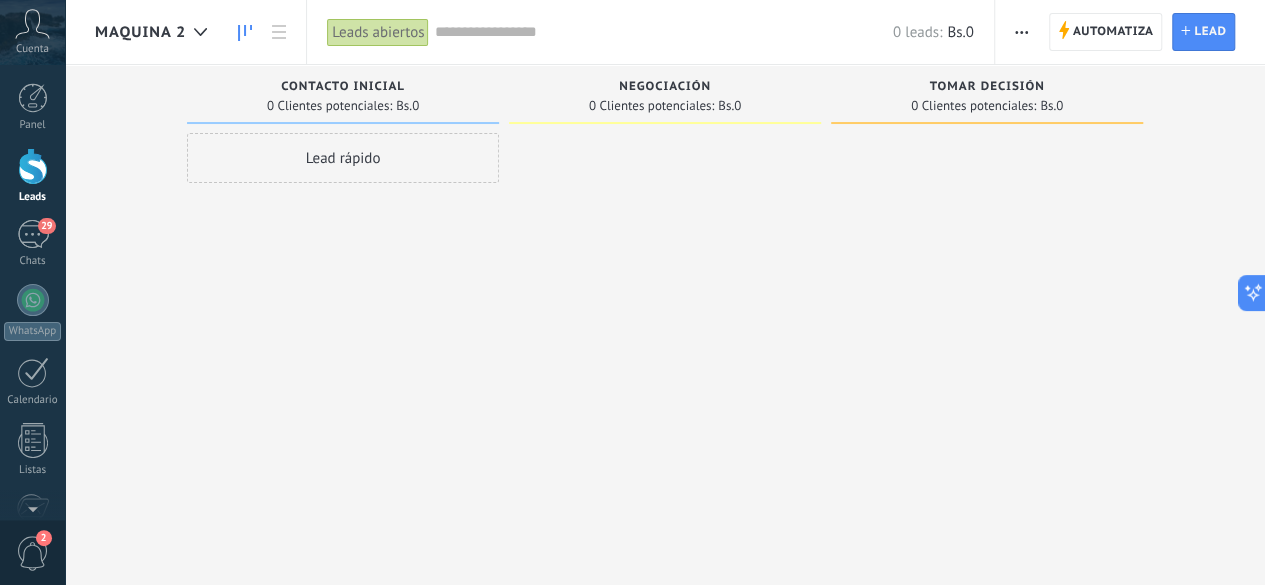 click on "MAQUINA 2" at bounding box center (156, 32) 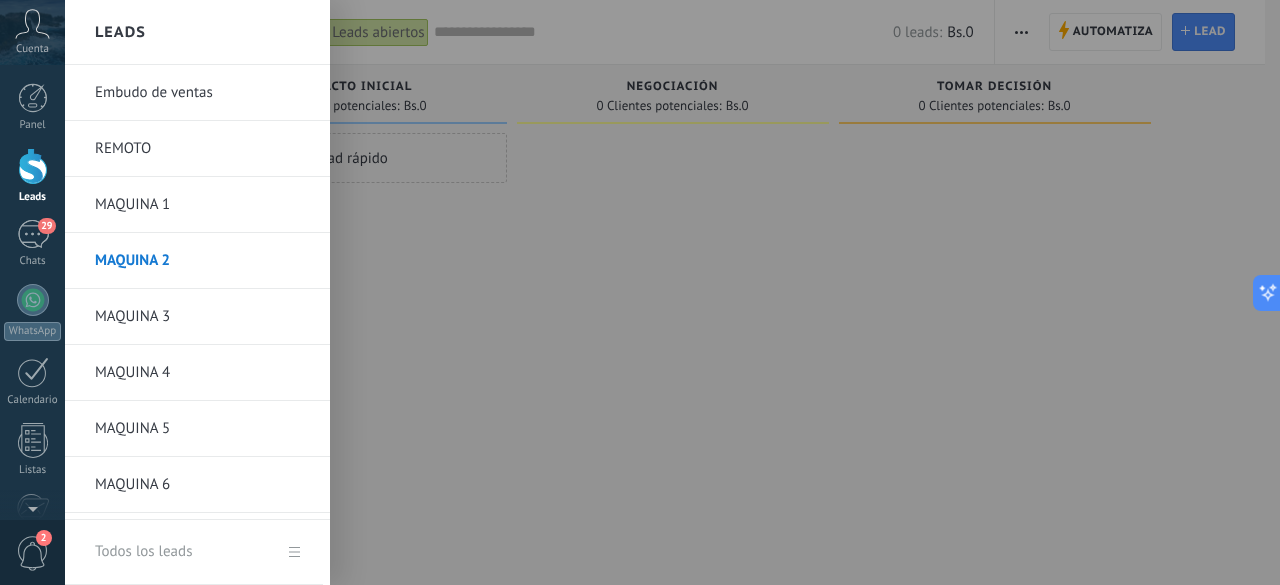 click on "MAQUINA 2" at bounding box center (202, 261) 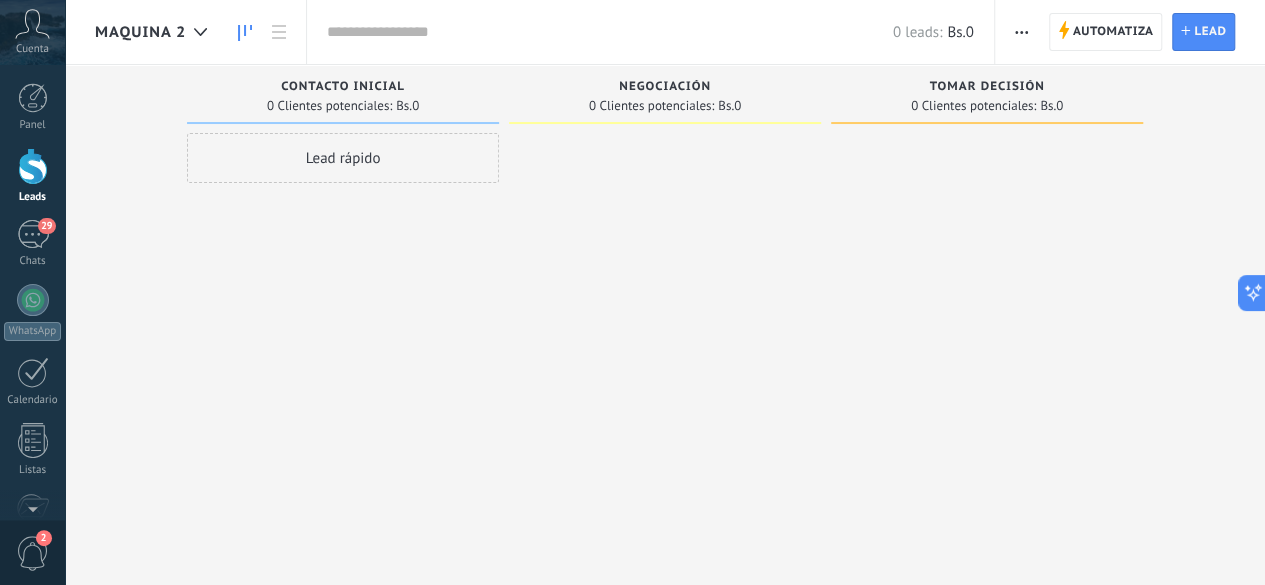click on "MAQUINA 2" at bounding box center (140, 32) 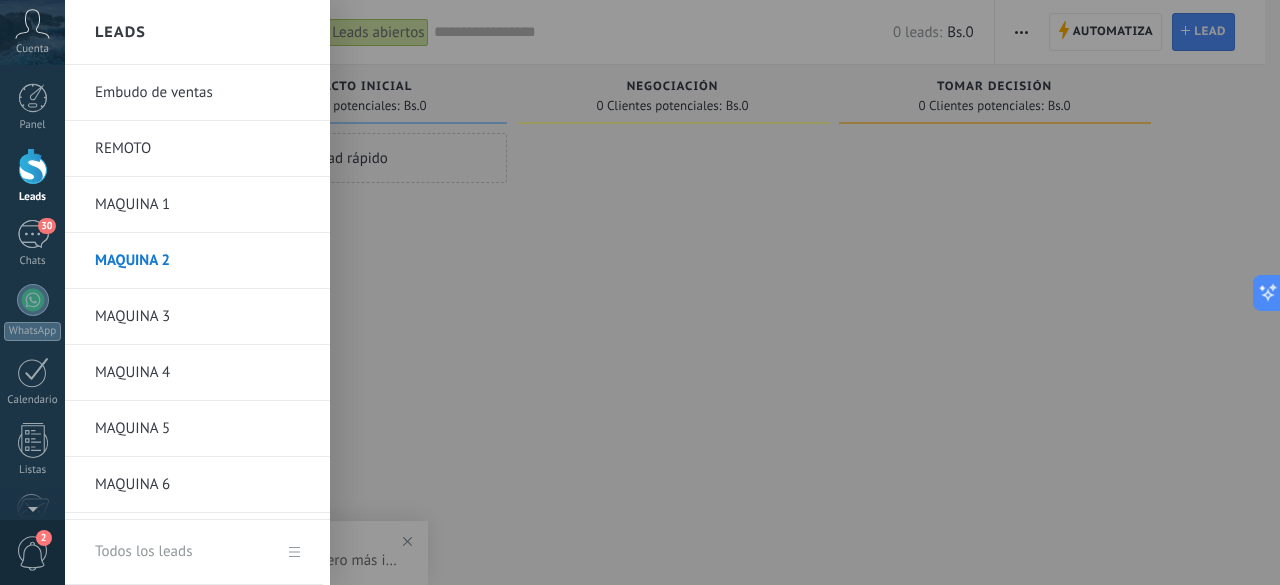 click on "MAQUINA 3" at bounding box center [202, 317] 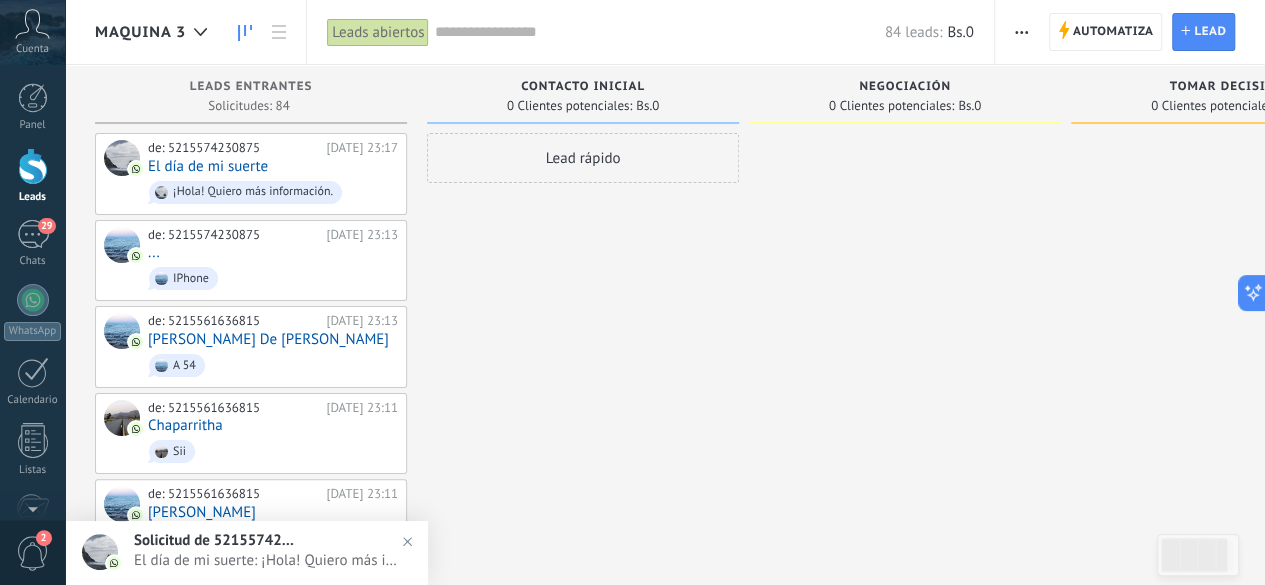 click on "MAQUINA 3" at bounding box center (156, 32) 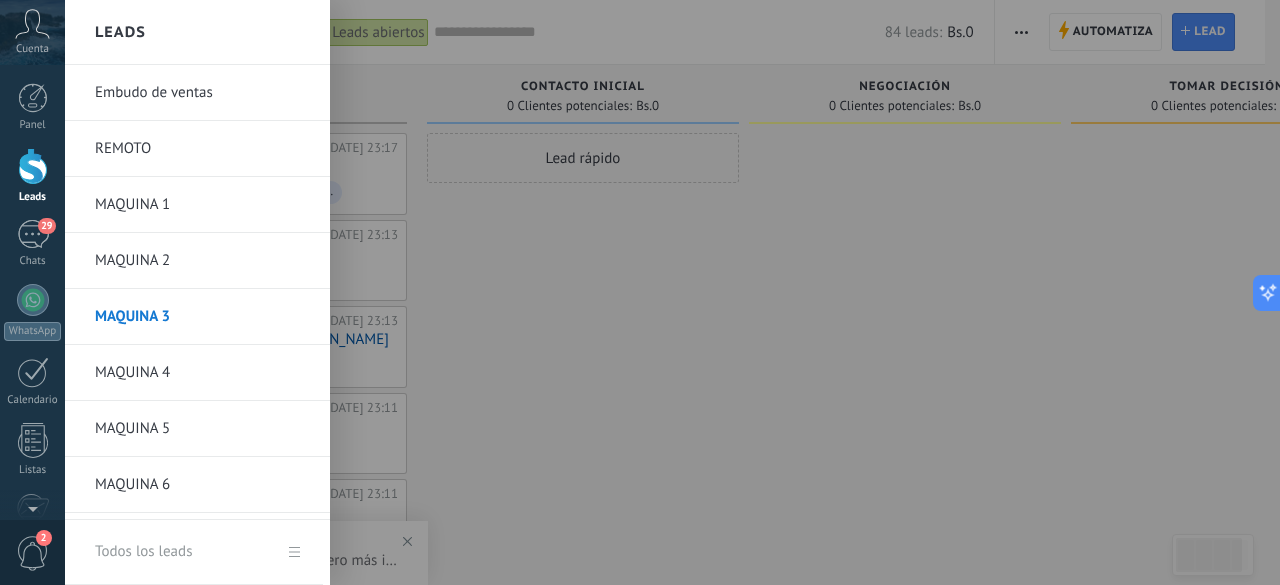 click on "MAQUINA 4" at bounding box center (202, 373) 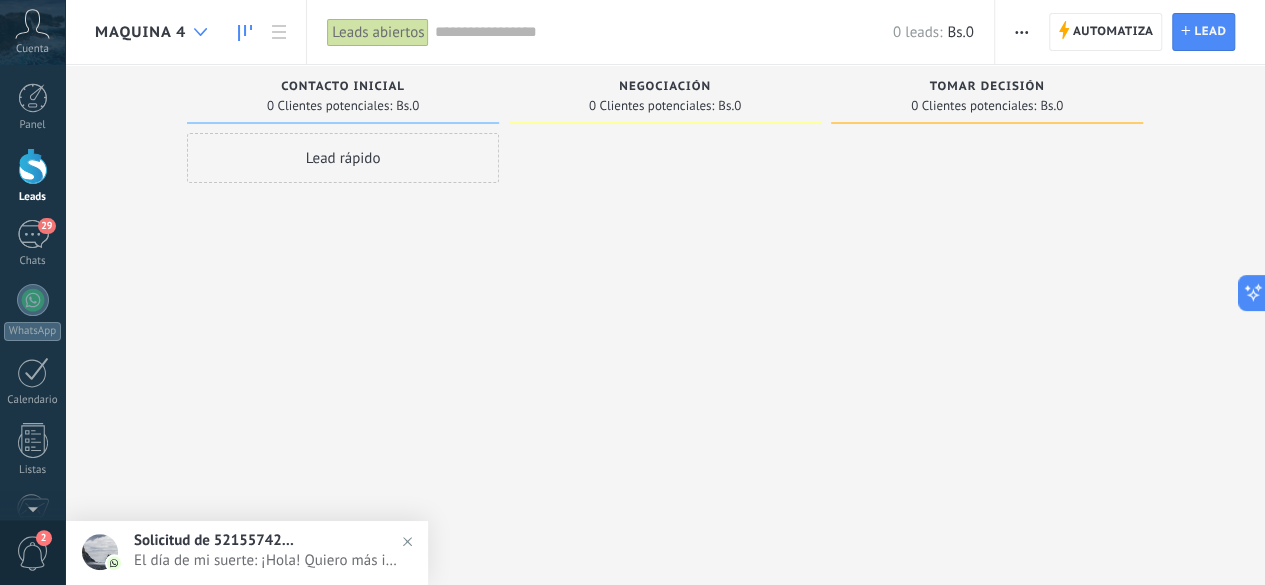 click at bounding box center [200, 32] 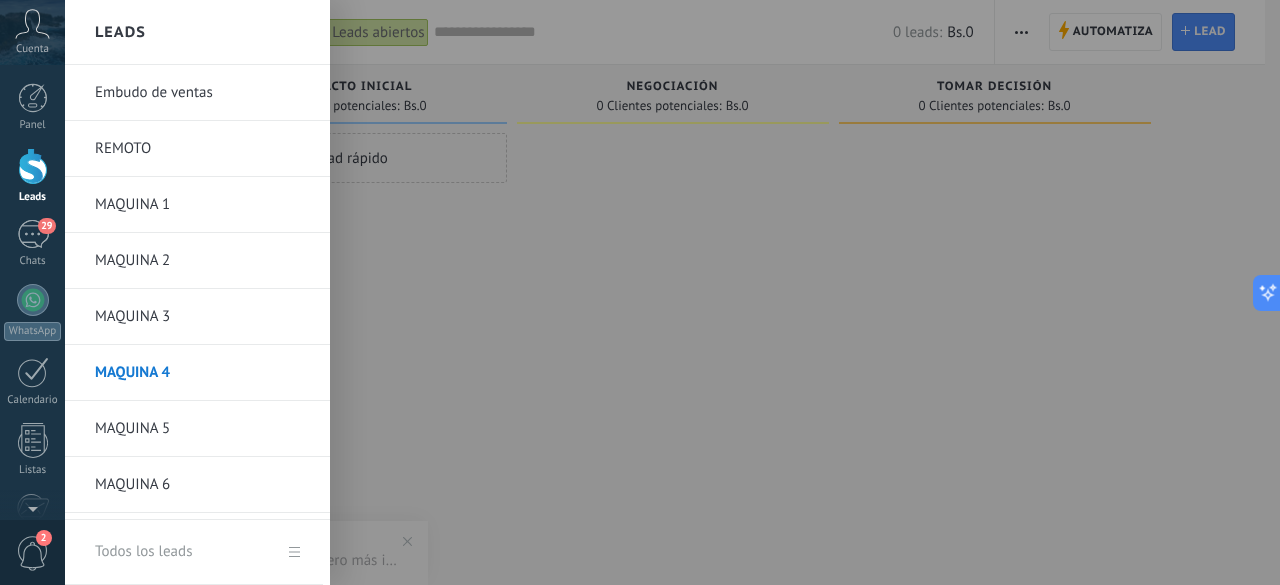 click on "MAQUINA 5" at bounding box center (202, 429) 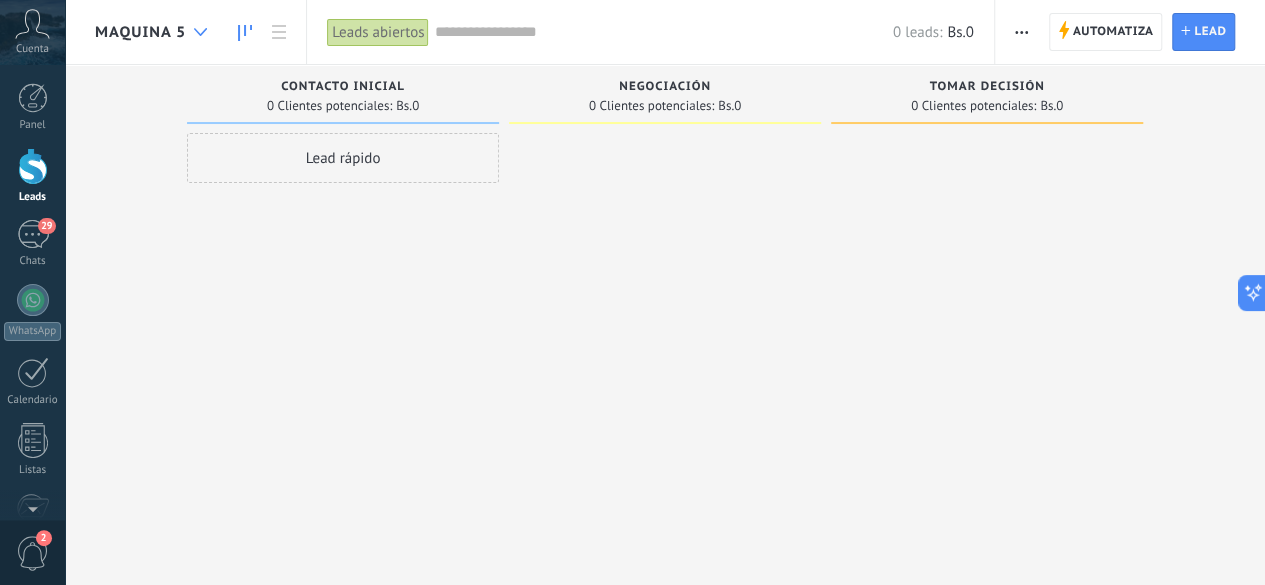 click at bounding box center (200, 32) 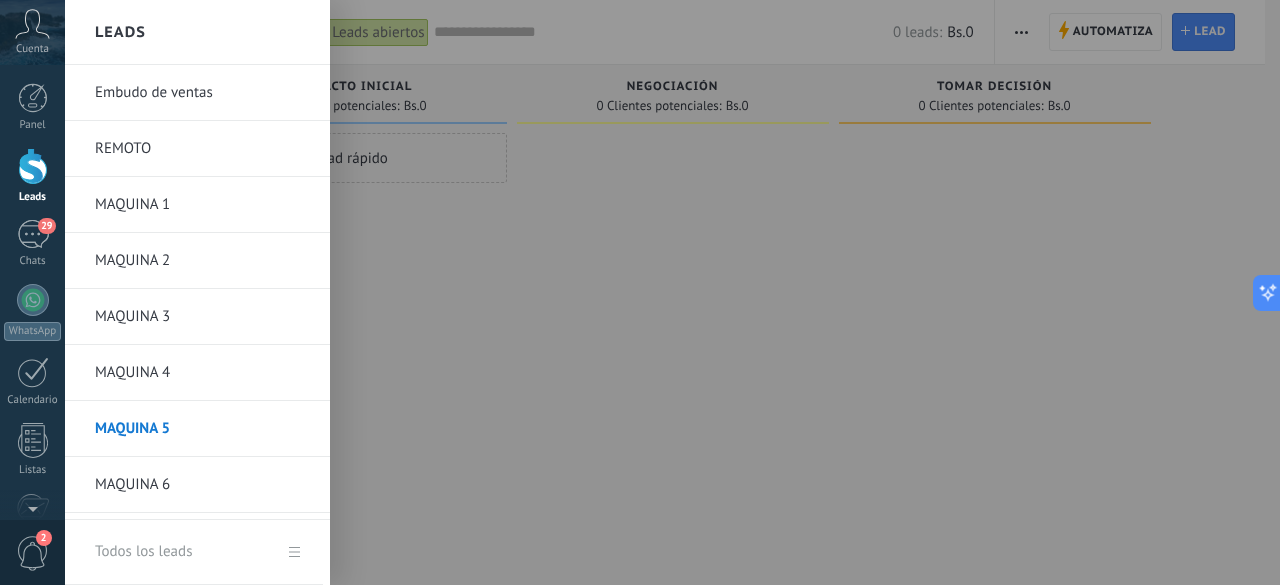 click on "MAQUINA 6" at bounding box center [202, 485] 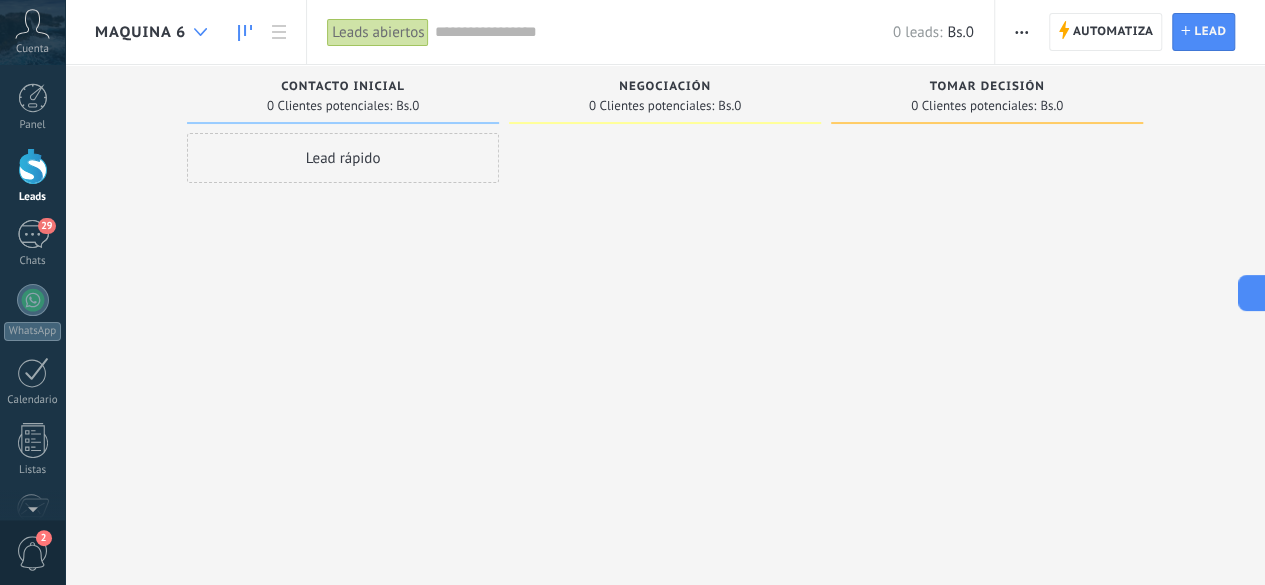 click 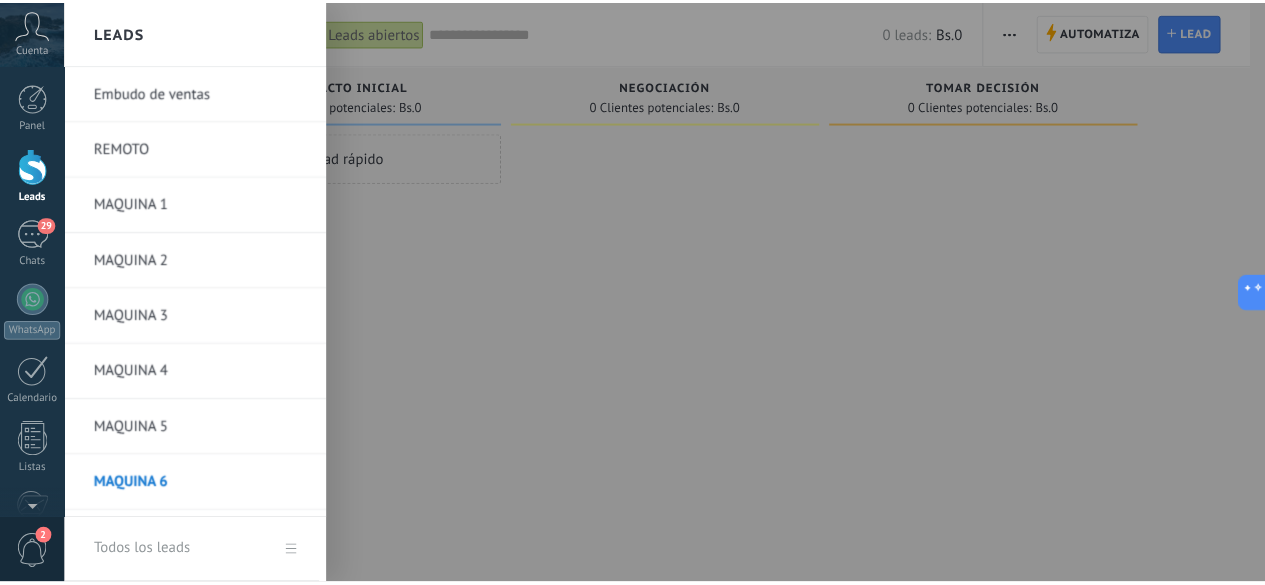 scroll, scrollTop: 45, scrollLeft: 0, axis: vertical 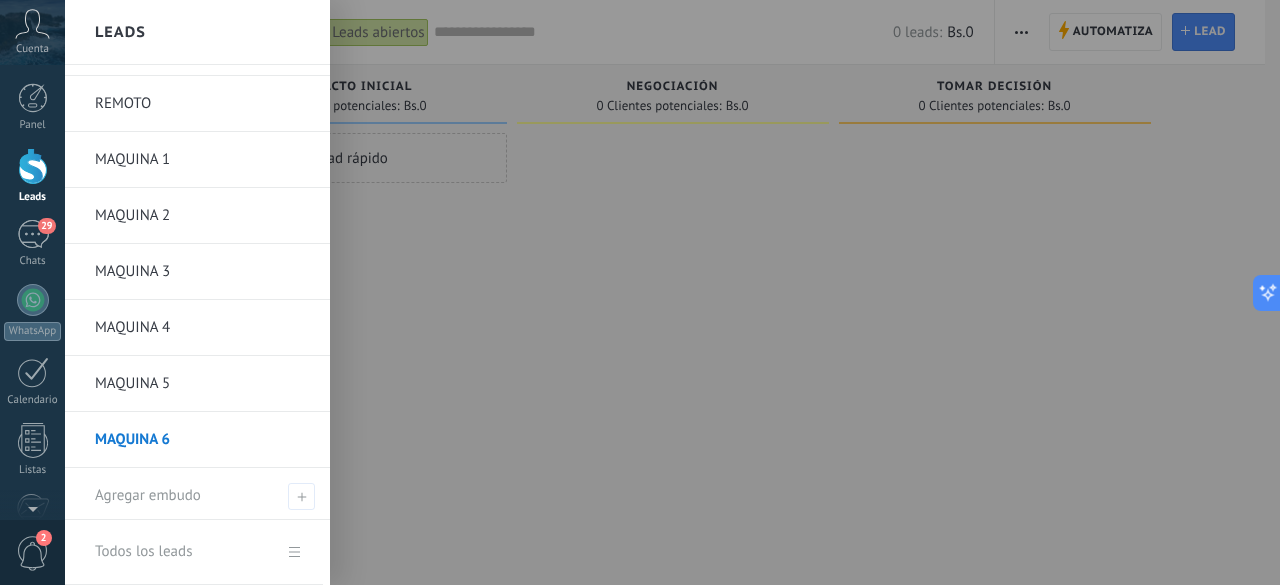 click on "REMOTO" at bounding box center [202, 104] 